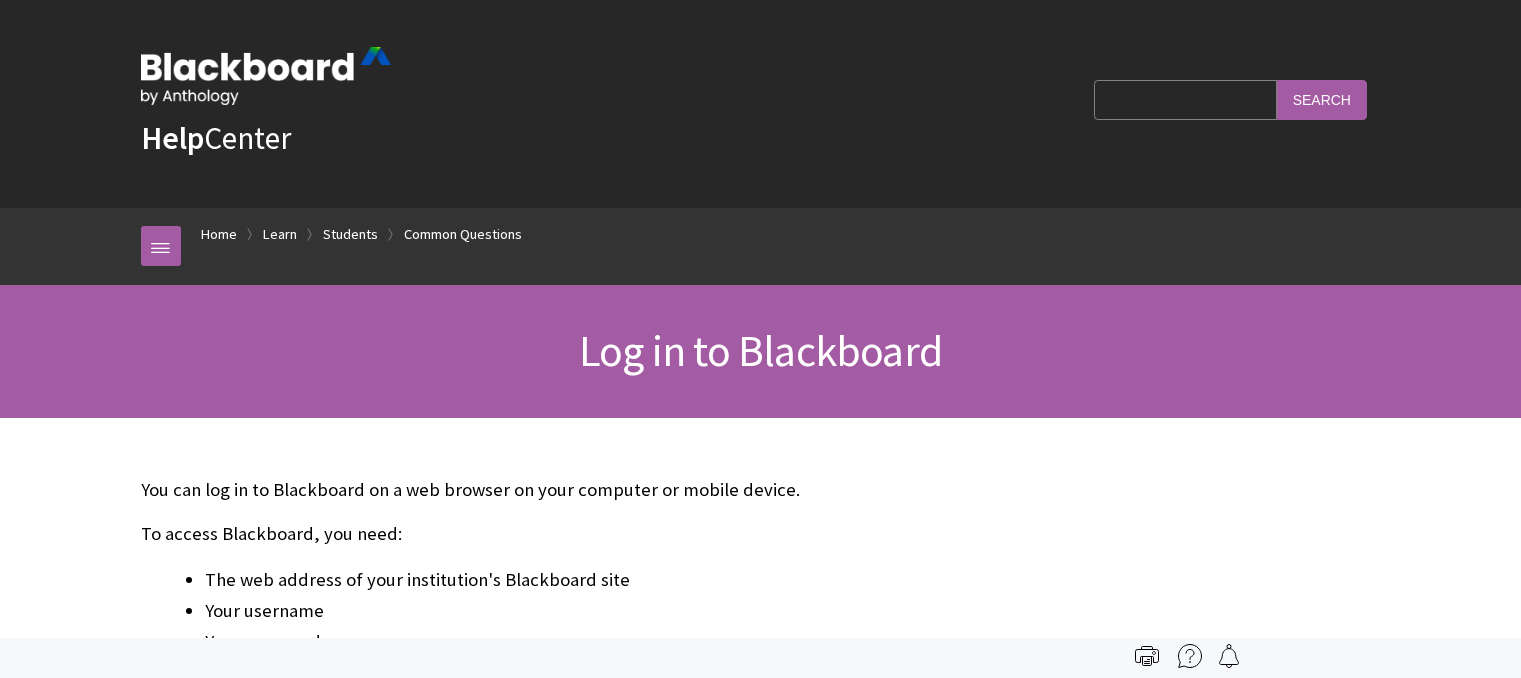 scroll, scrollTop: 0, scrollLeft: 0, axis: both 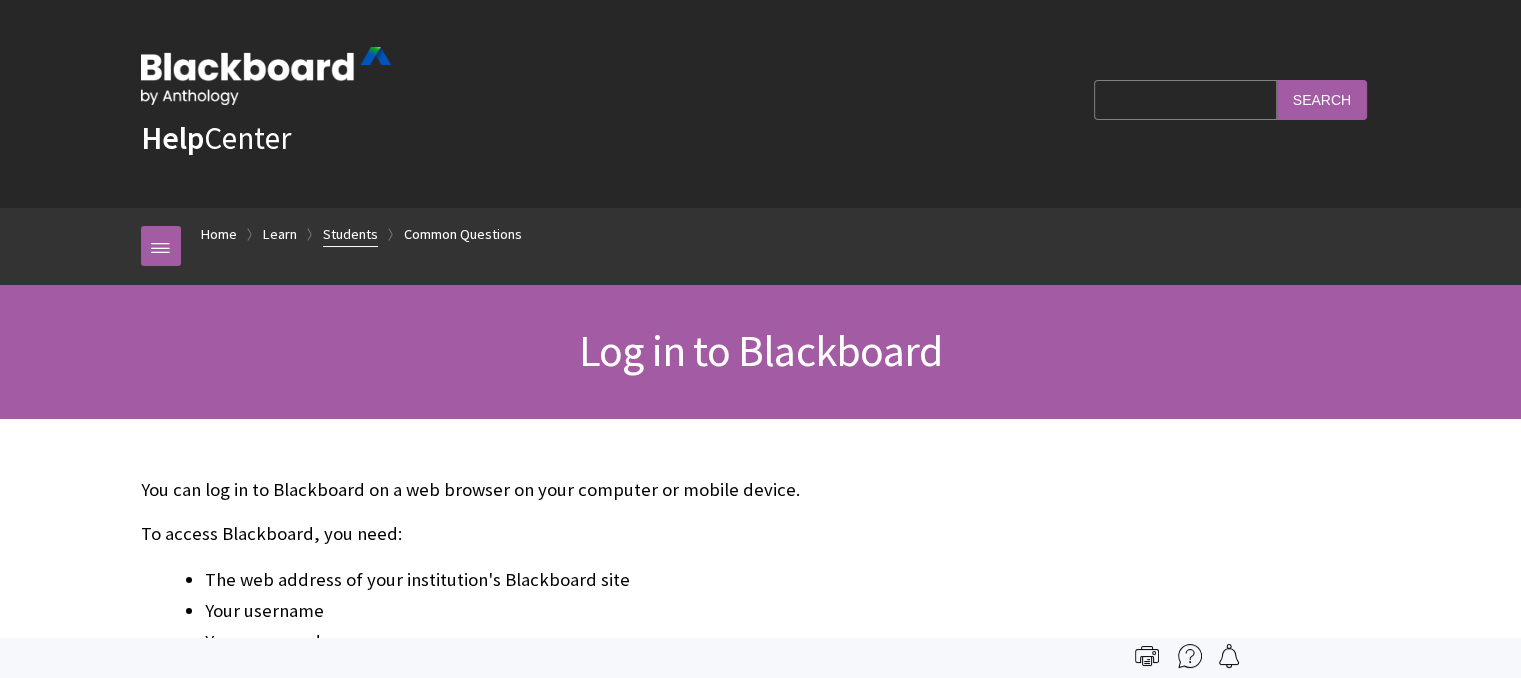 click on "Students" at bounding box center (350, 234) 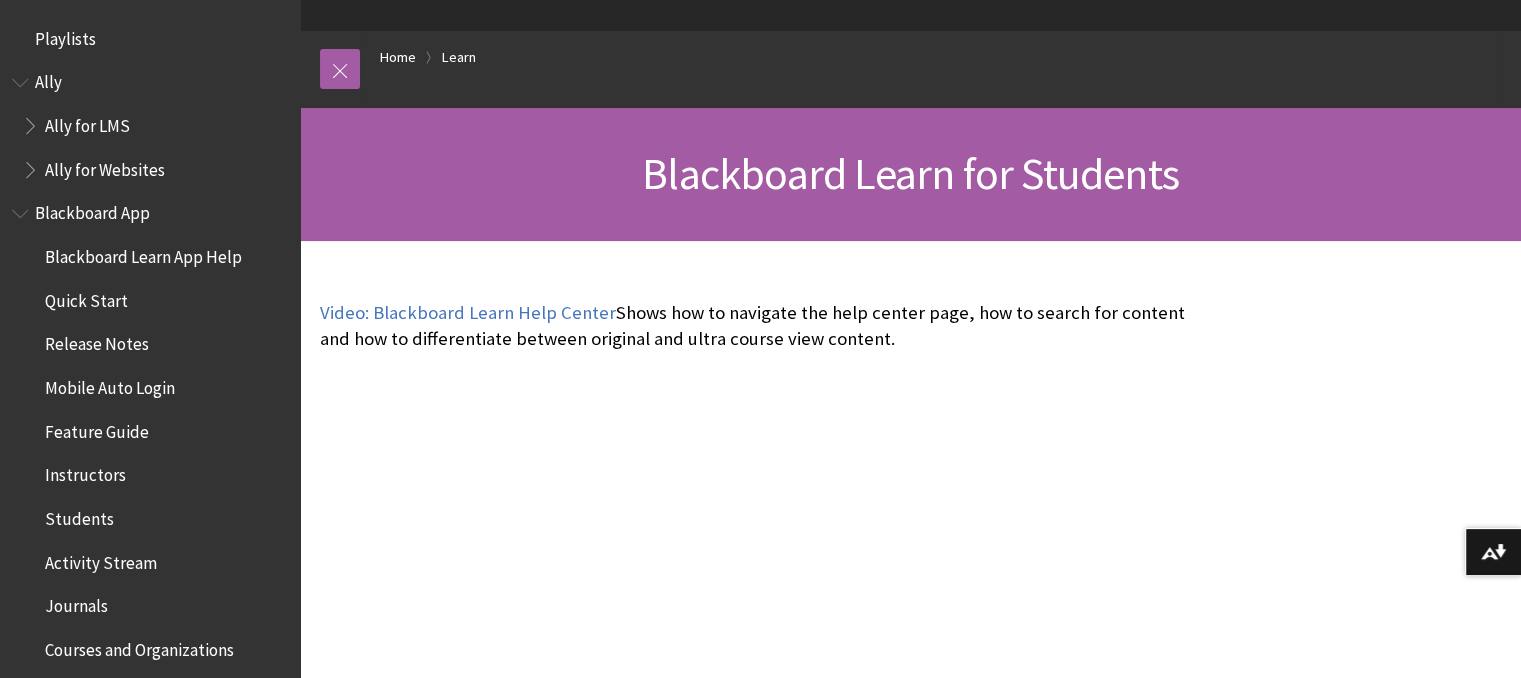 scroll, scrollTop: 174, scrollLeft: 0, axis: vertical 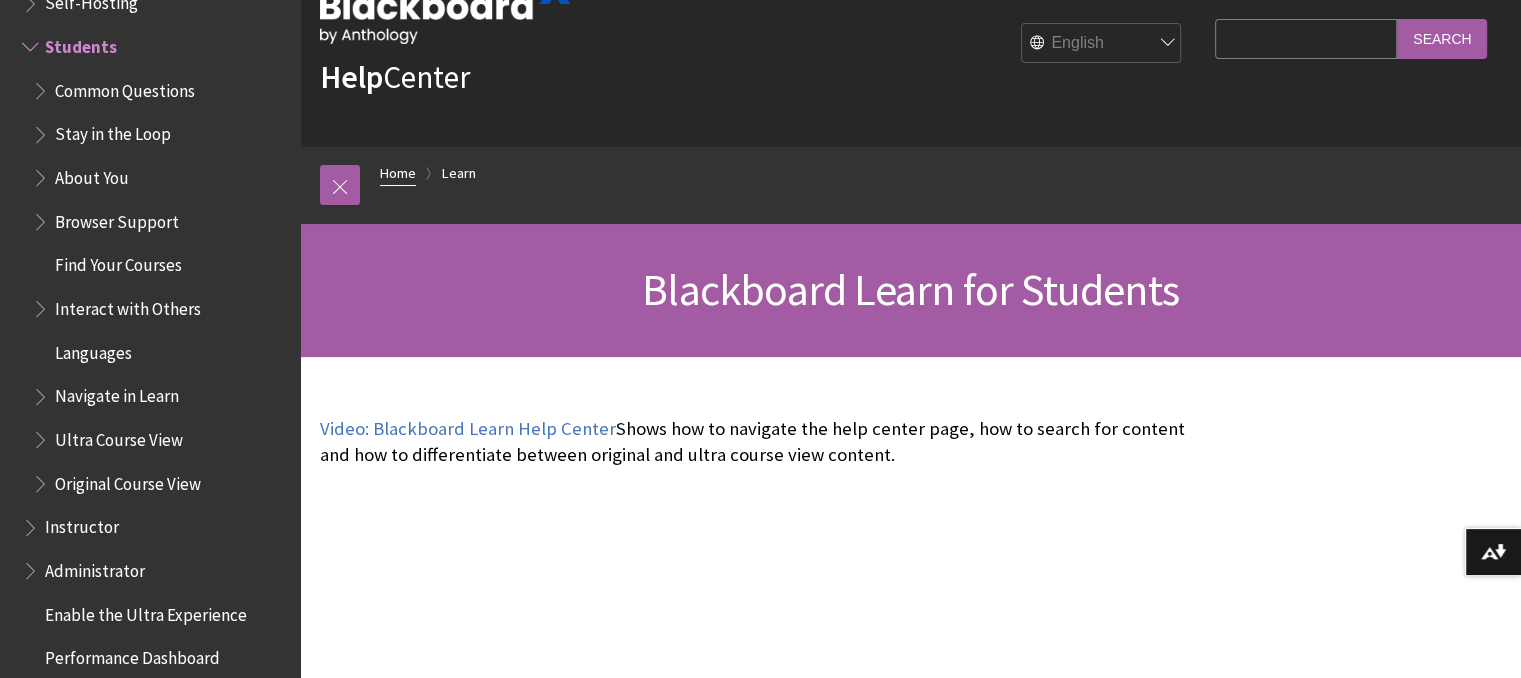 click on "Home" at bounding box center [398, 173] 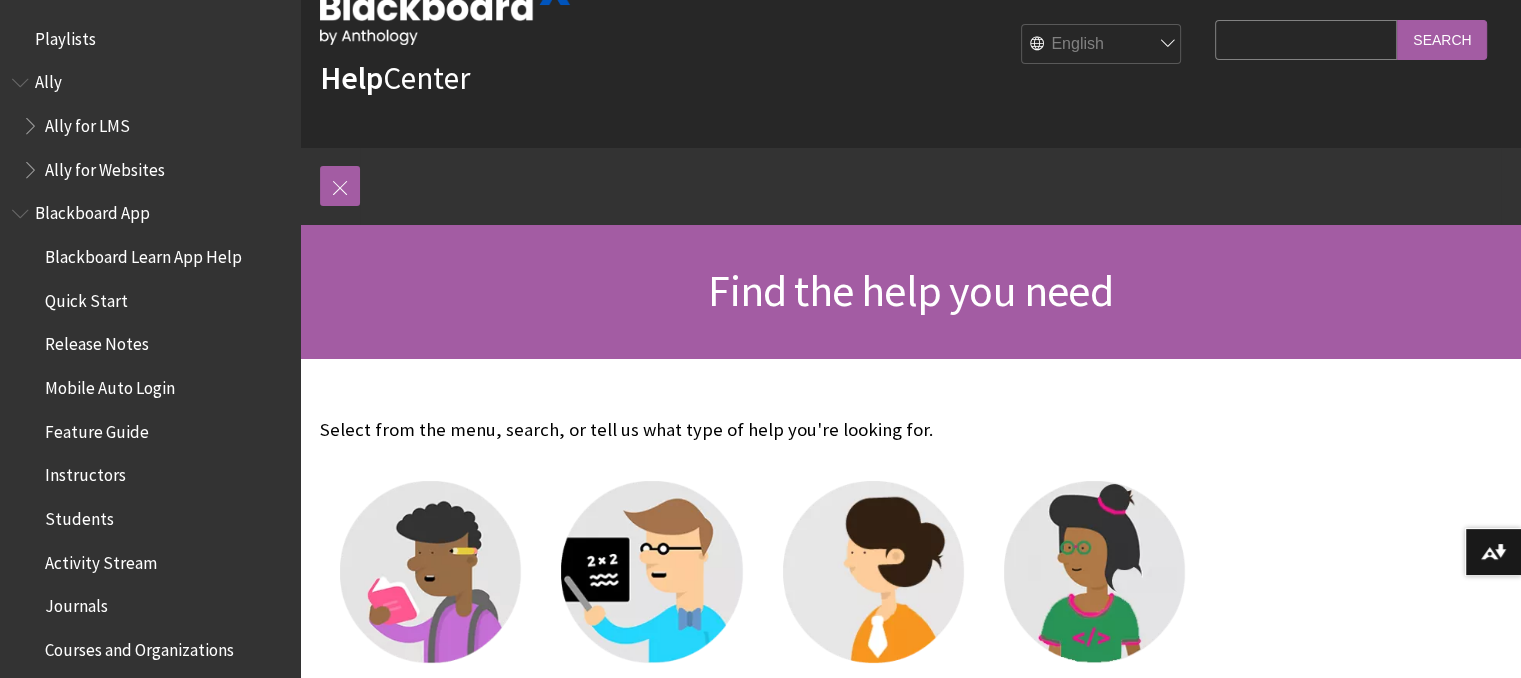 scroll, scrollTop: 272, scrollLeft: 0, axis: vertical 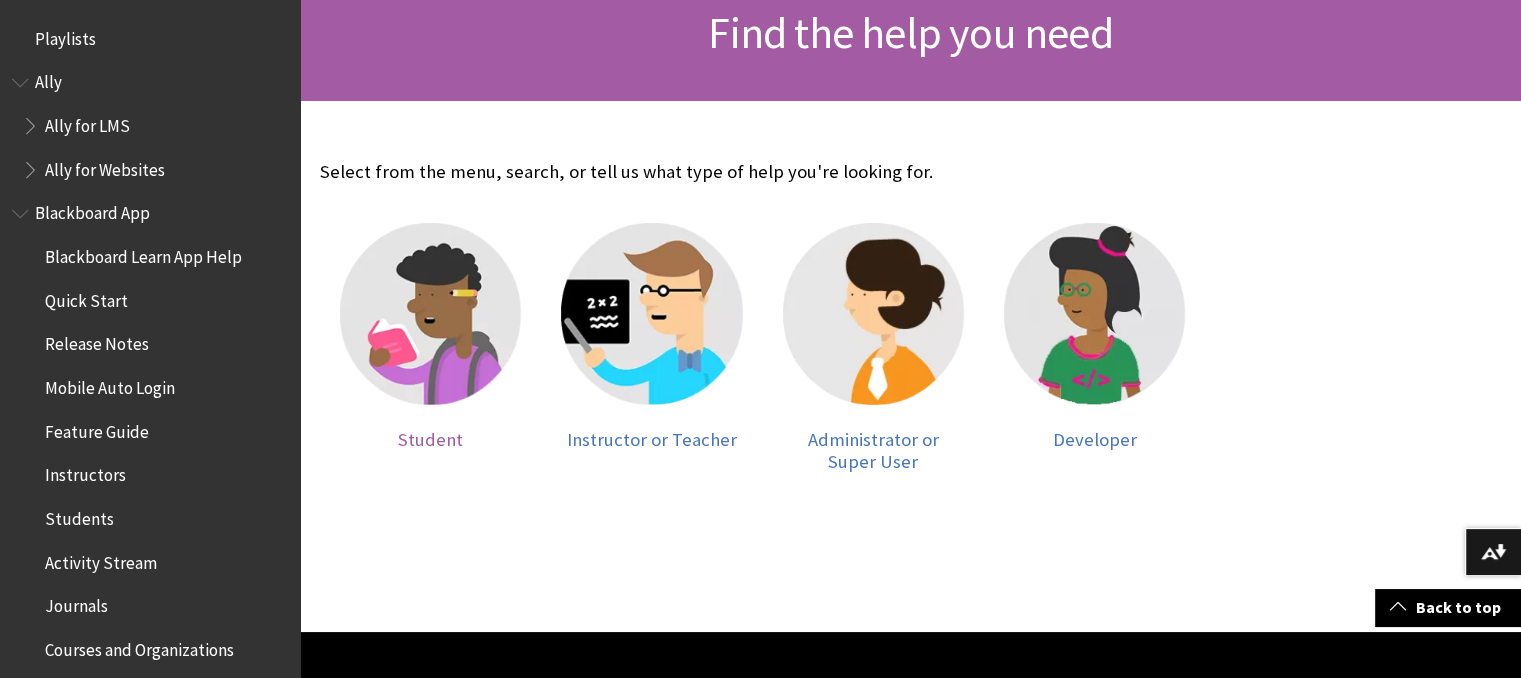 click at bounding box center [430, 313] 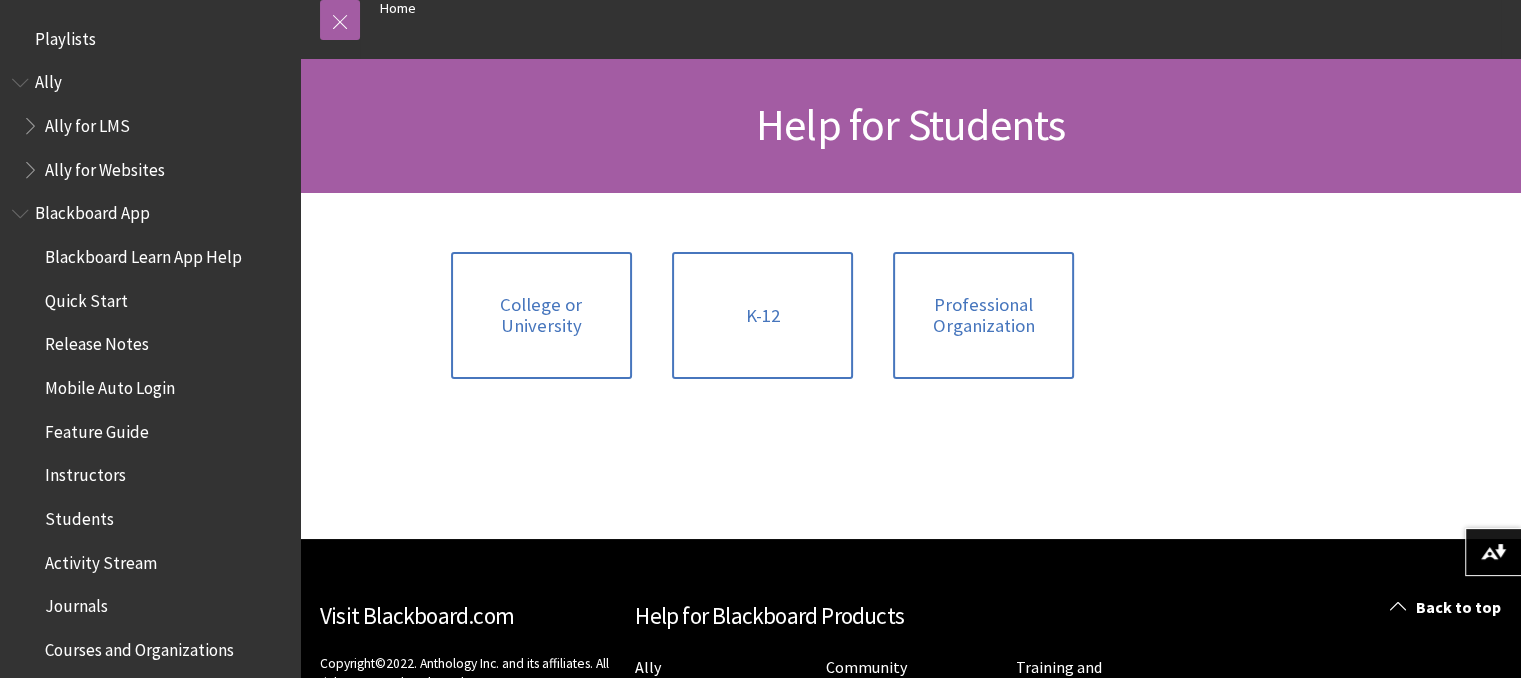 scroll, scrollTop: 260, scrollLeft: 0, axis: vertical 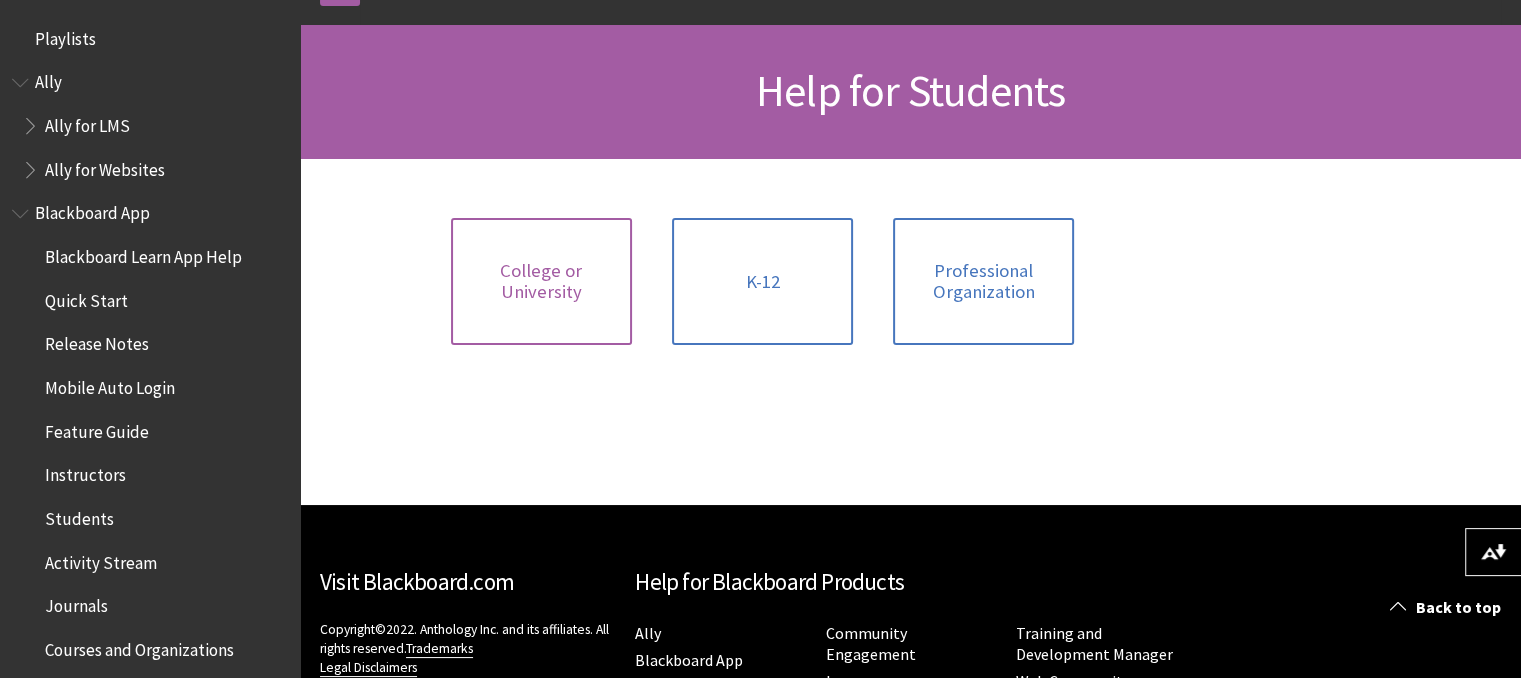 click on "College or University" at bounding box center (541, 281) 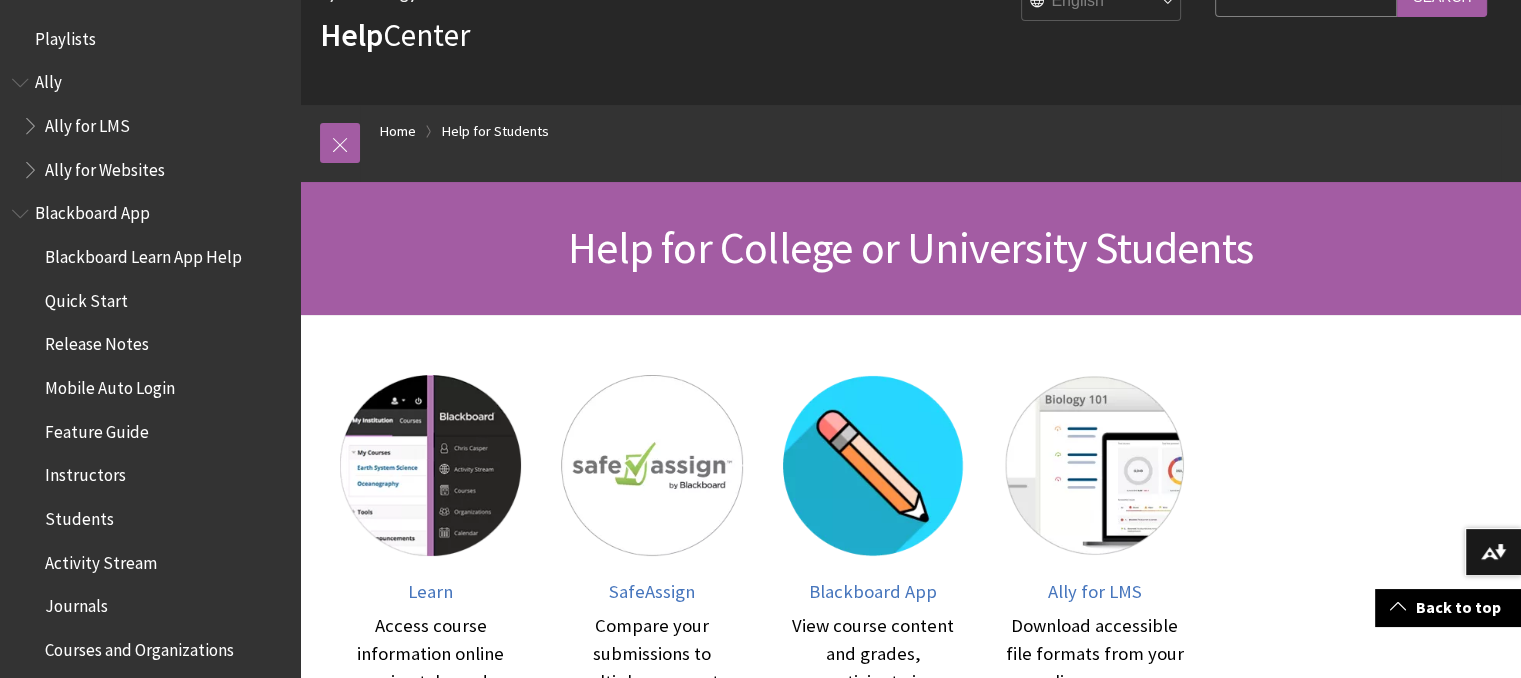 scroll, scrollTop: 0, scrollLeft: 0, axis: both 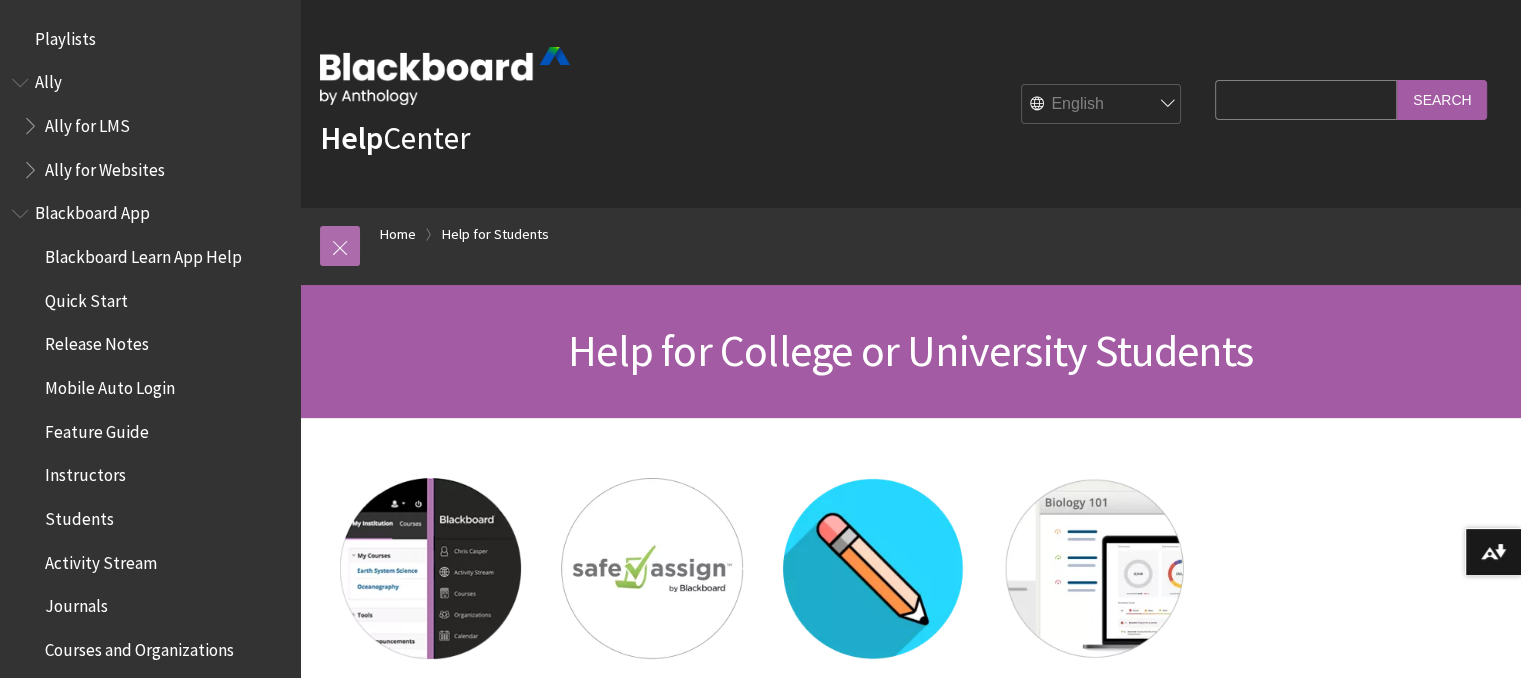 click at bounding box center [340, 246] 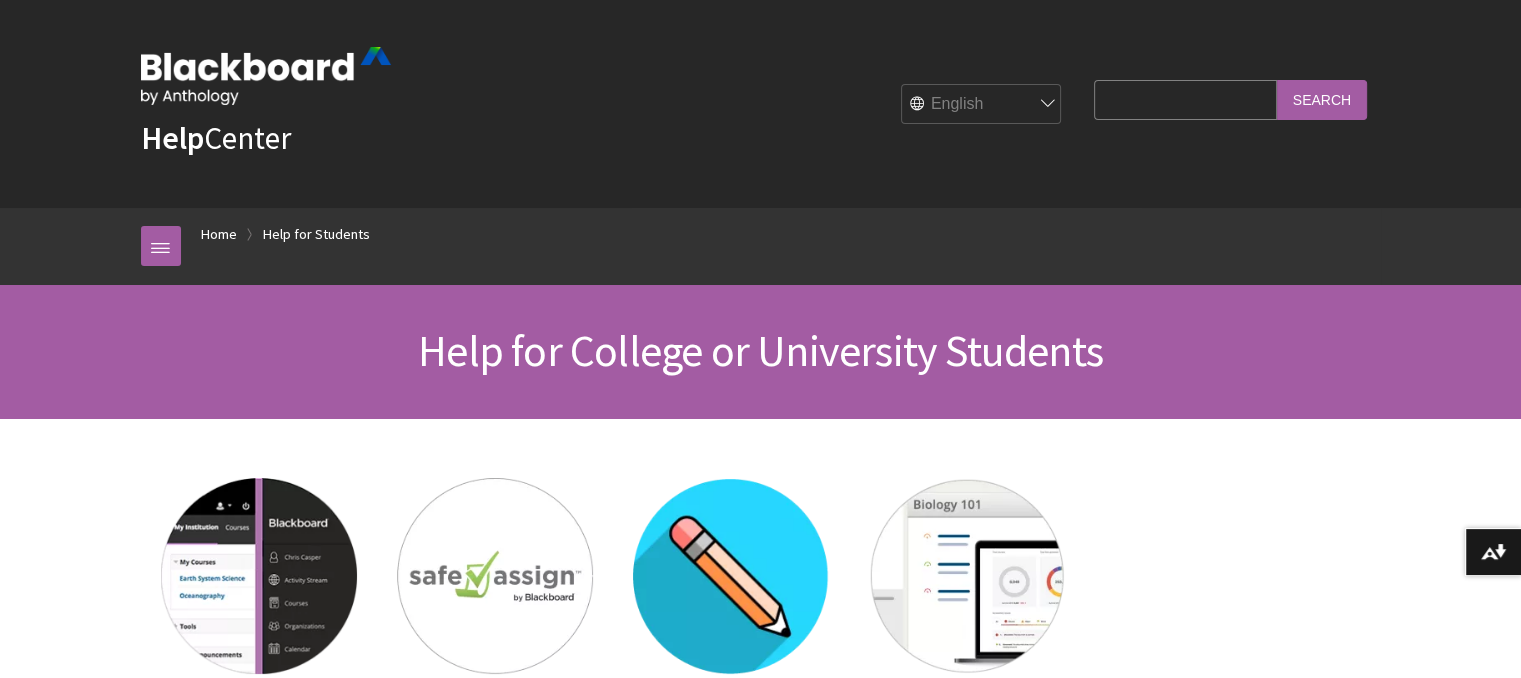 click on "Home
Home
Help for Students" at bounding box center [781, 237] 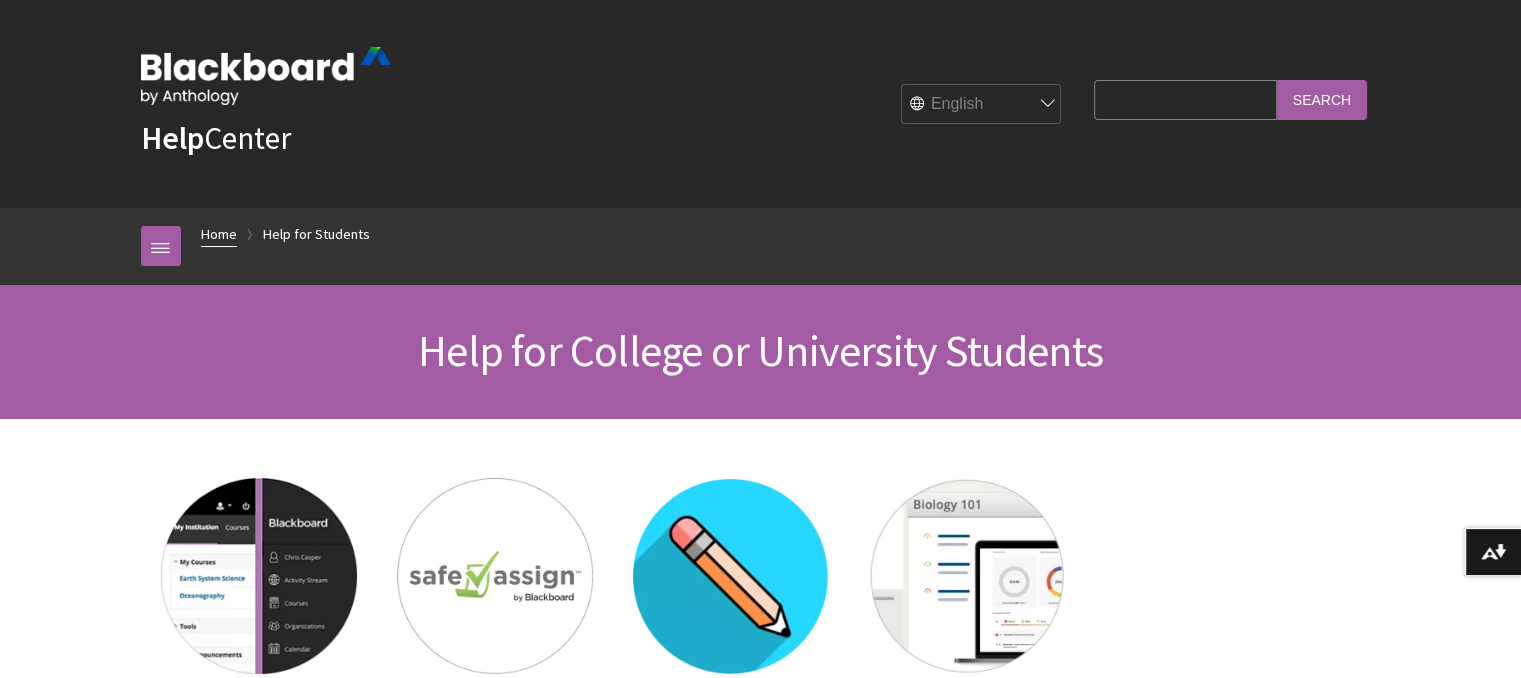 click on "Home" at bounding box center [219, 234] 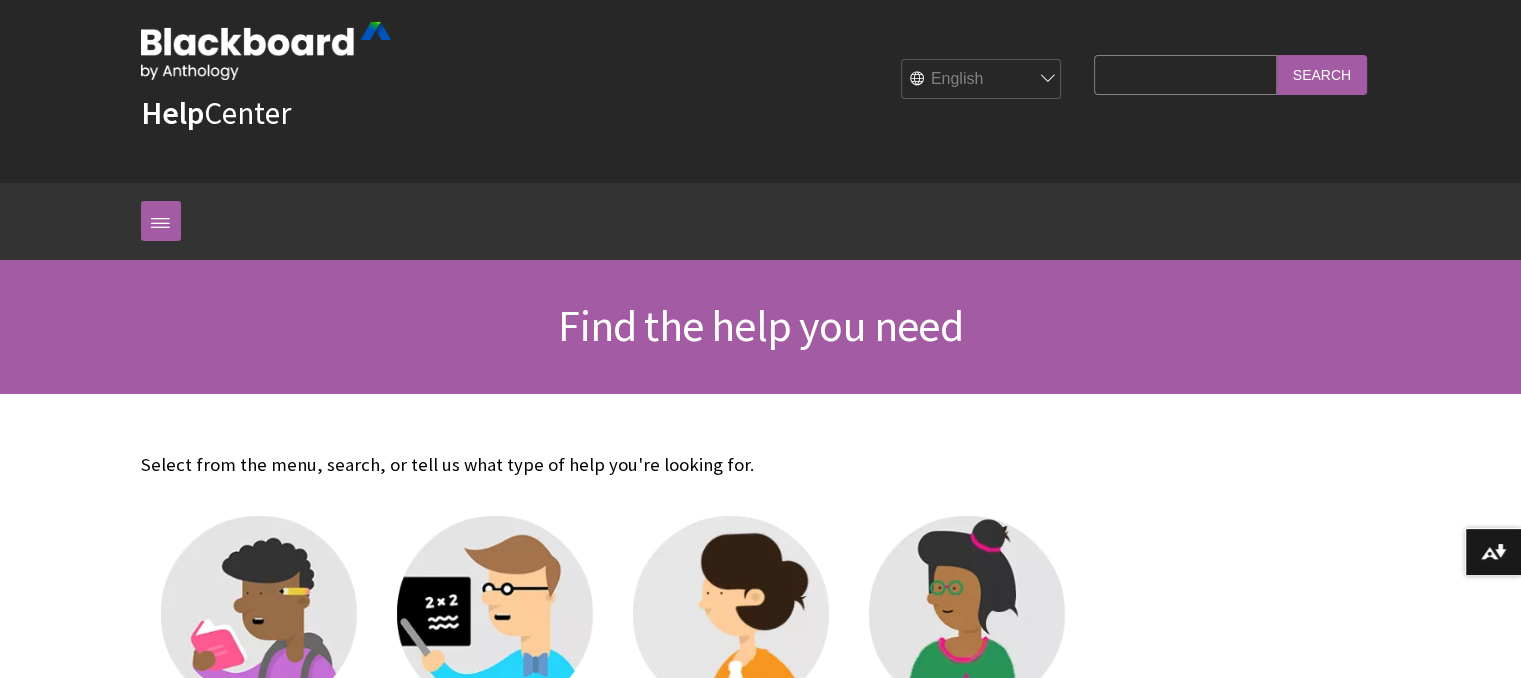 scroll, scrollTop: 0, scrollLeft: 0, axis: both 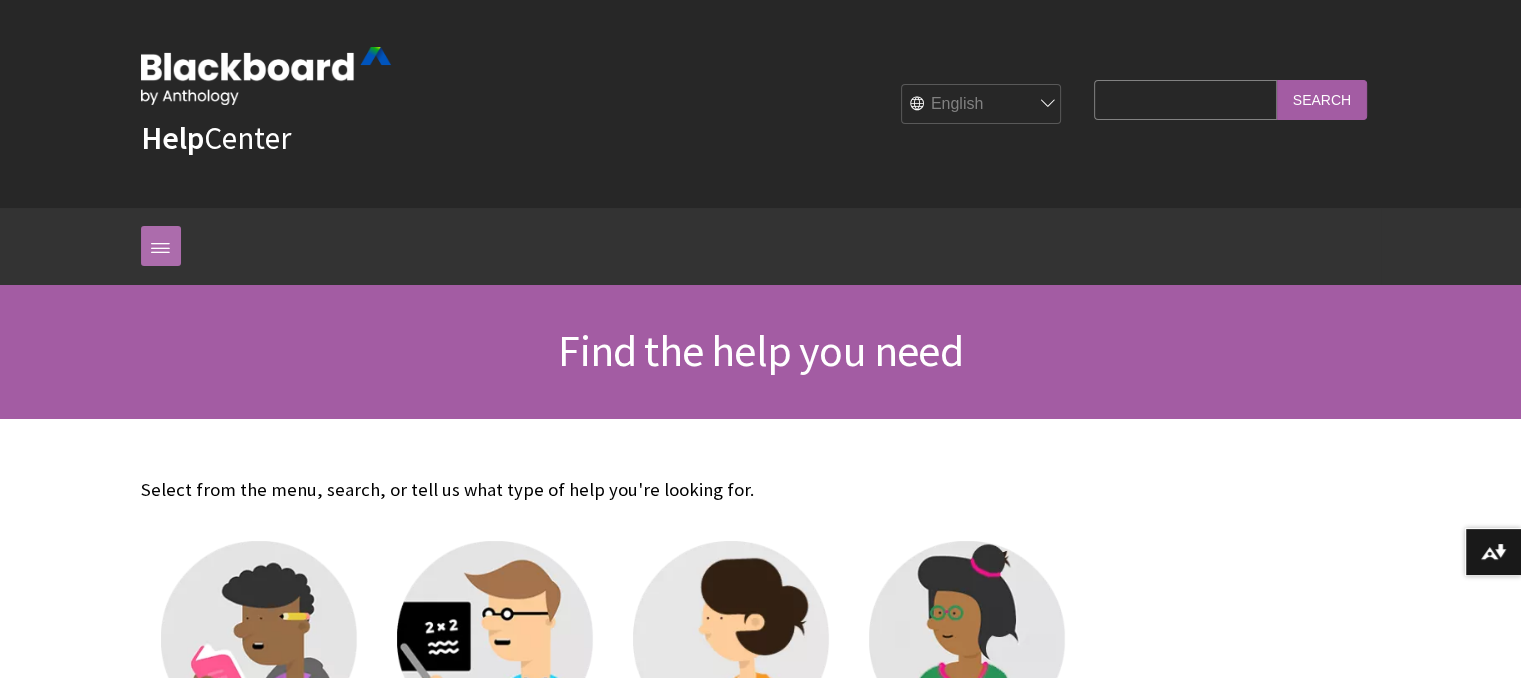 click at bounding box center [161, 246] 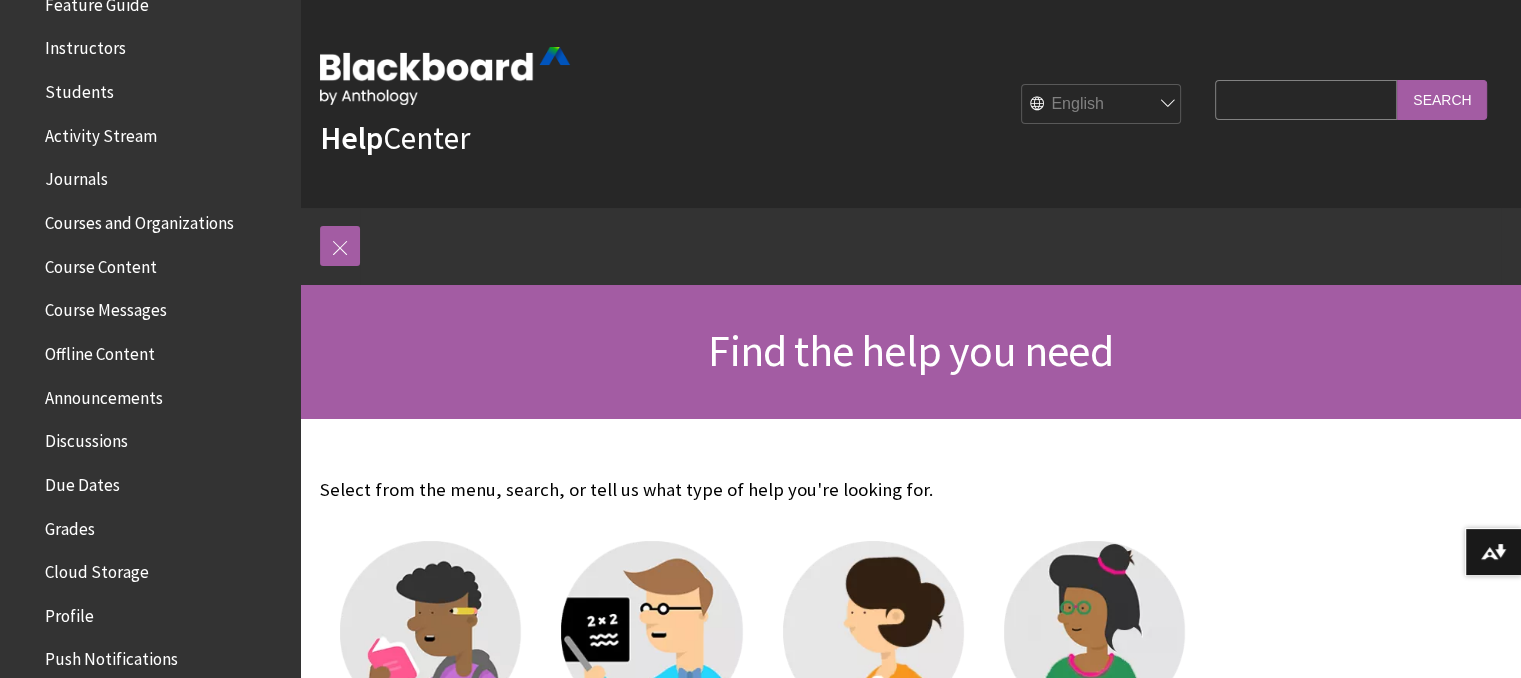 scroll, scrollTop: 425, scrollLeft: 0, axis: vertical 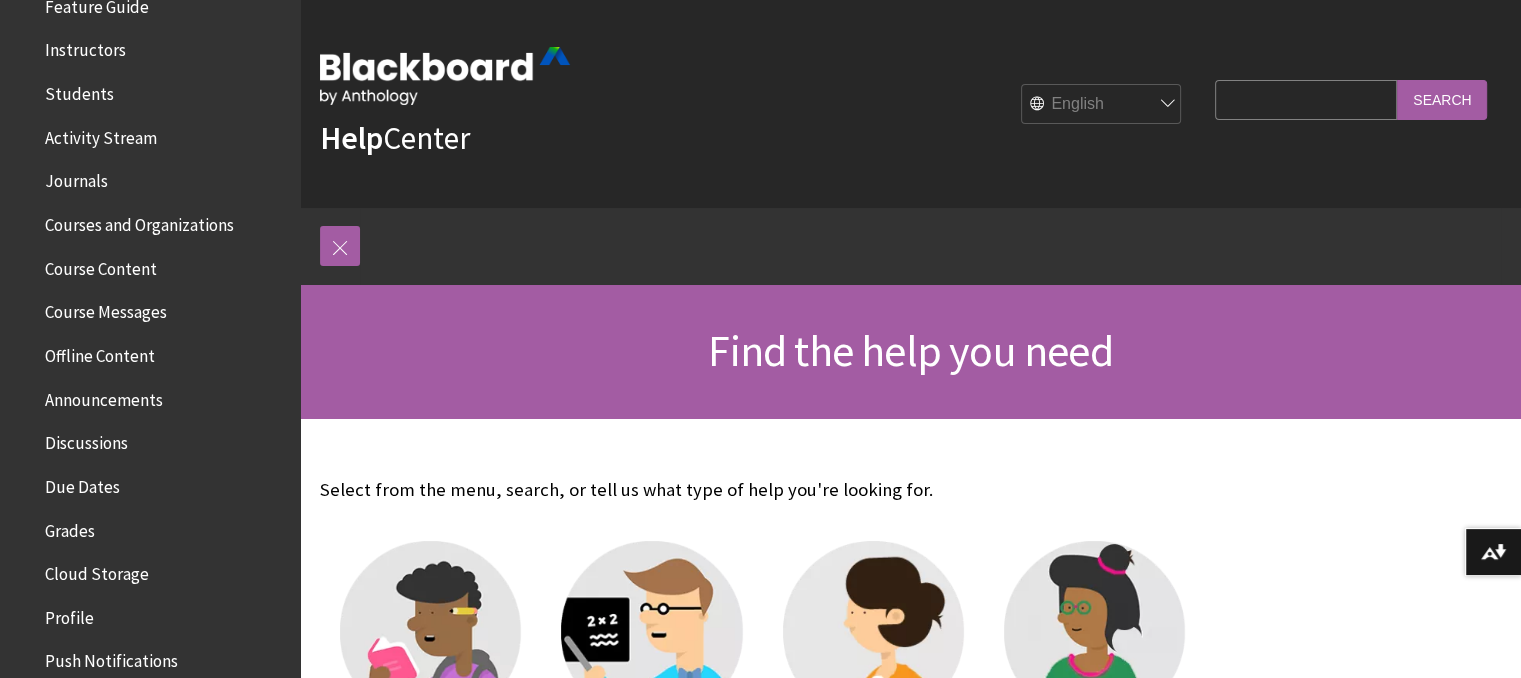 click on "Students" at bounding box center [79, 90] 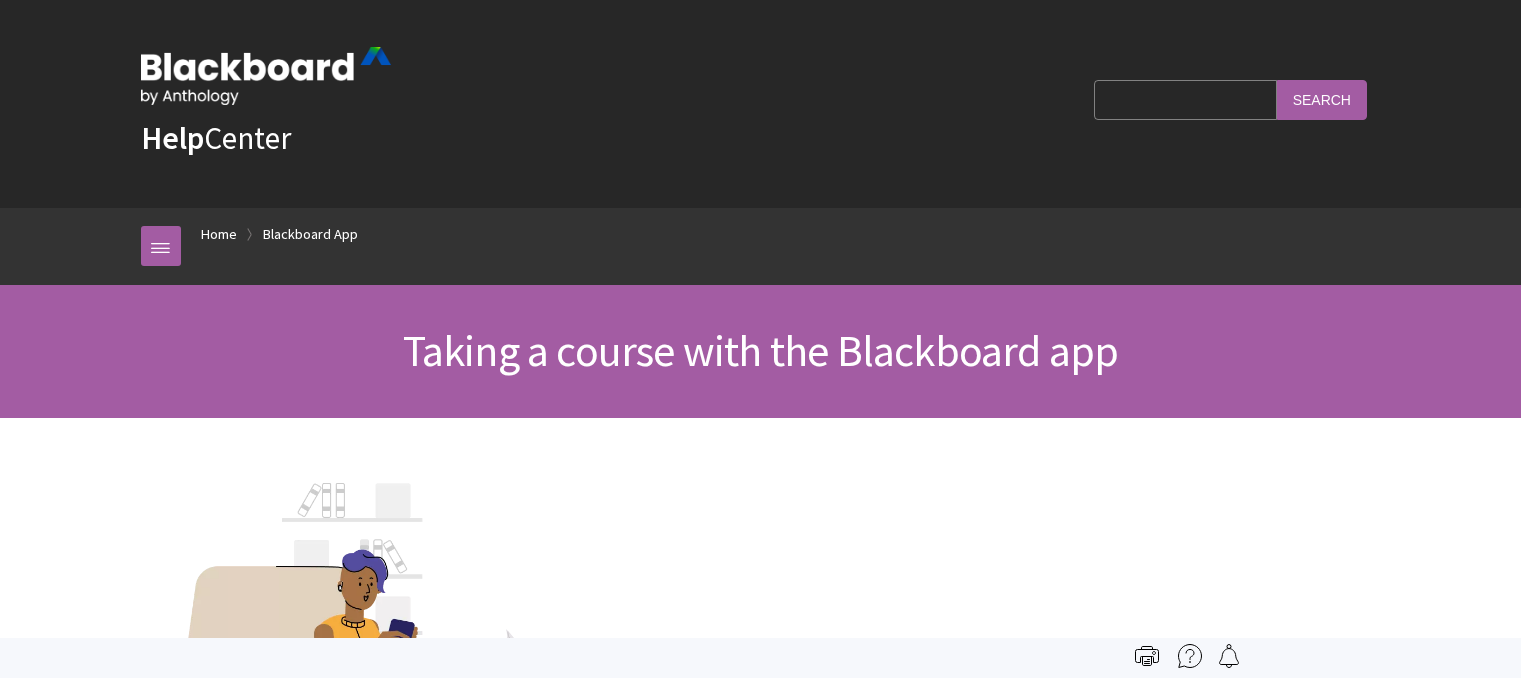 scroll, scrollTop: 0, scrollLeft: 0, axis: both 